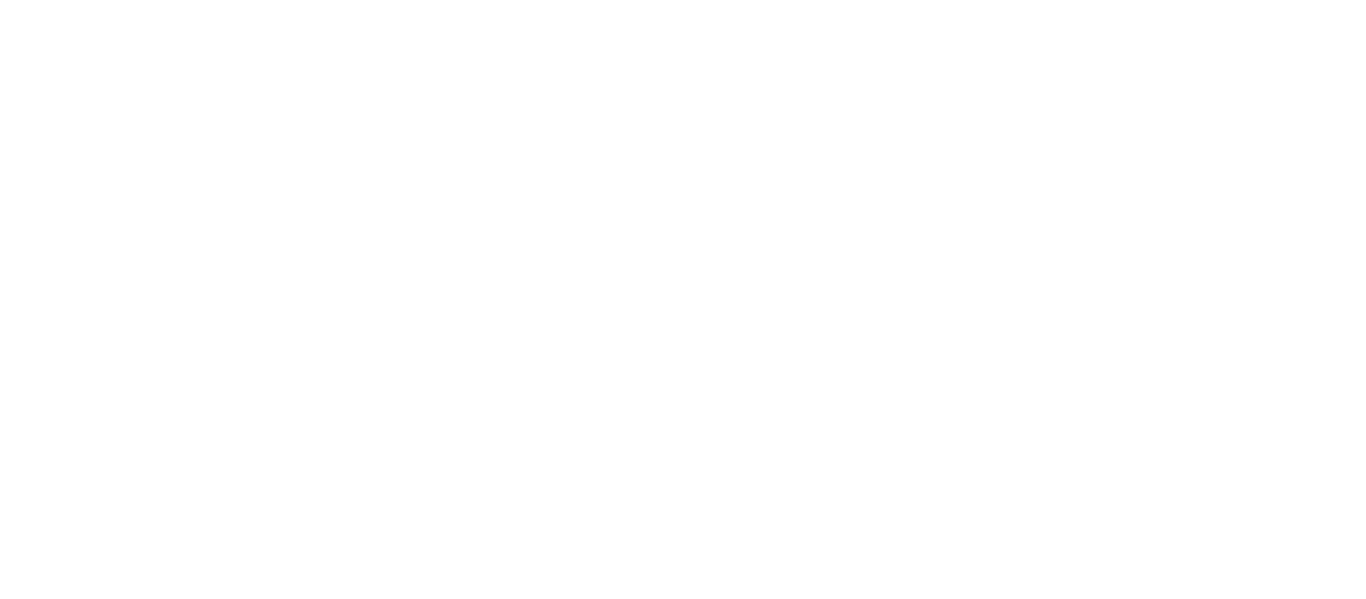 scroll, scrollTop: 0, scrollLeft: 0, axis: both 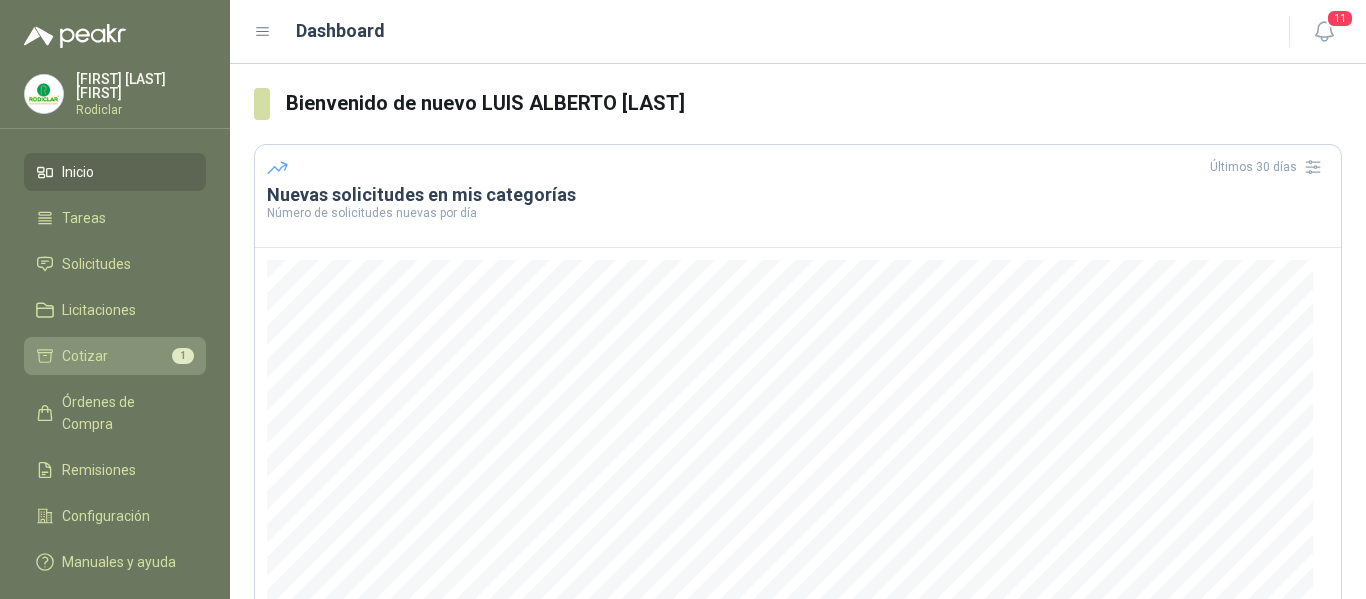 click on "Cotizar 1" at bounding box center (115, 356) 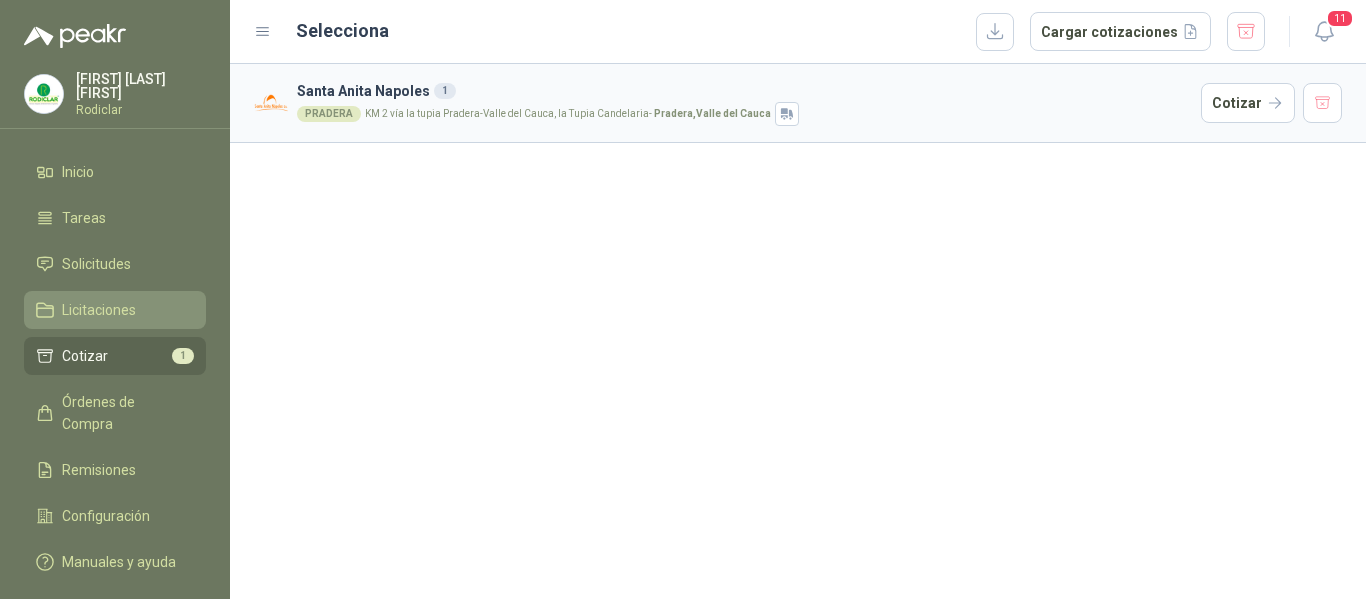 click on "Licitaciones" at bounding box center (99, 310) 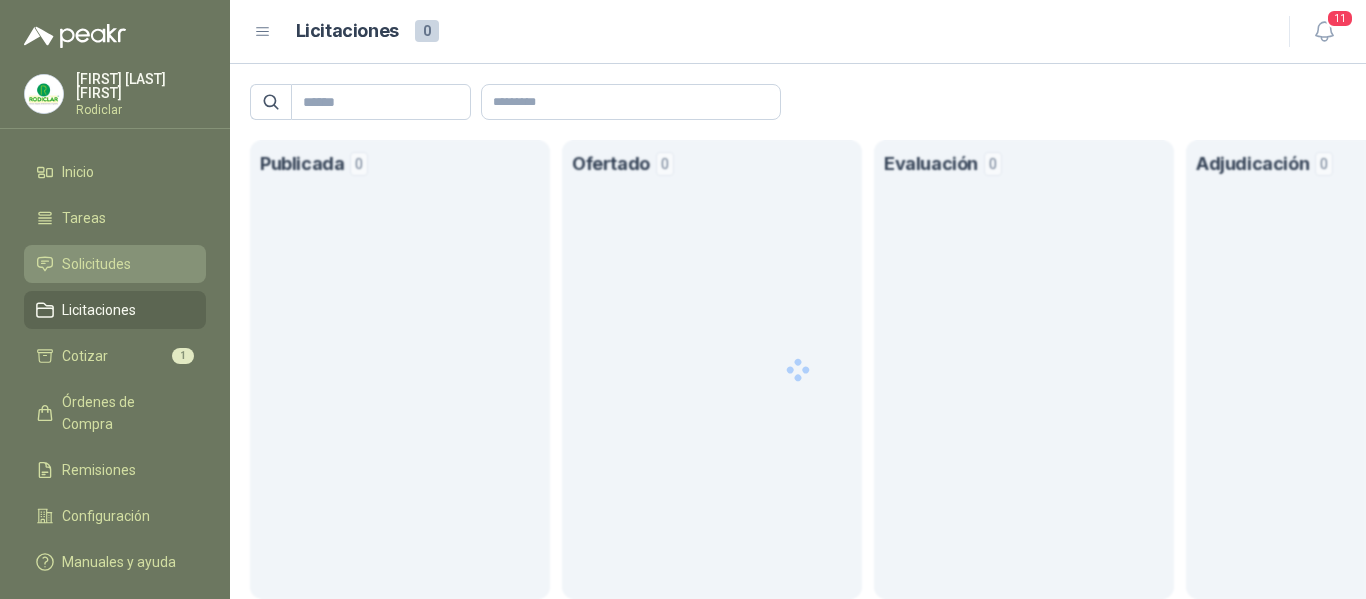 click on "Solicitudes" at bounding box center (96, 264) 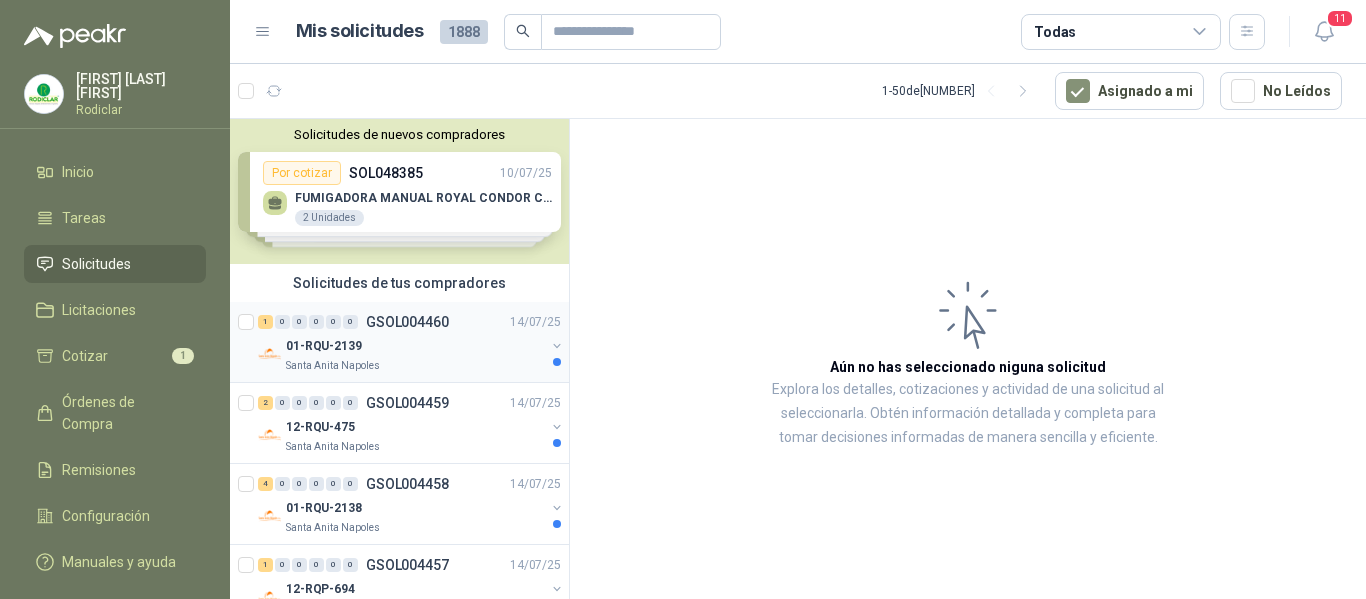 click on "01-RQU-2139" at bounding box center [415, 346] 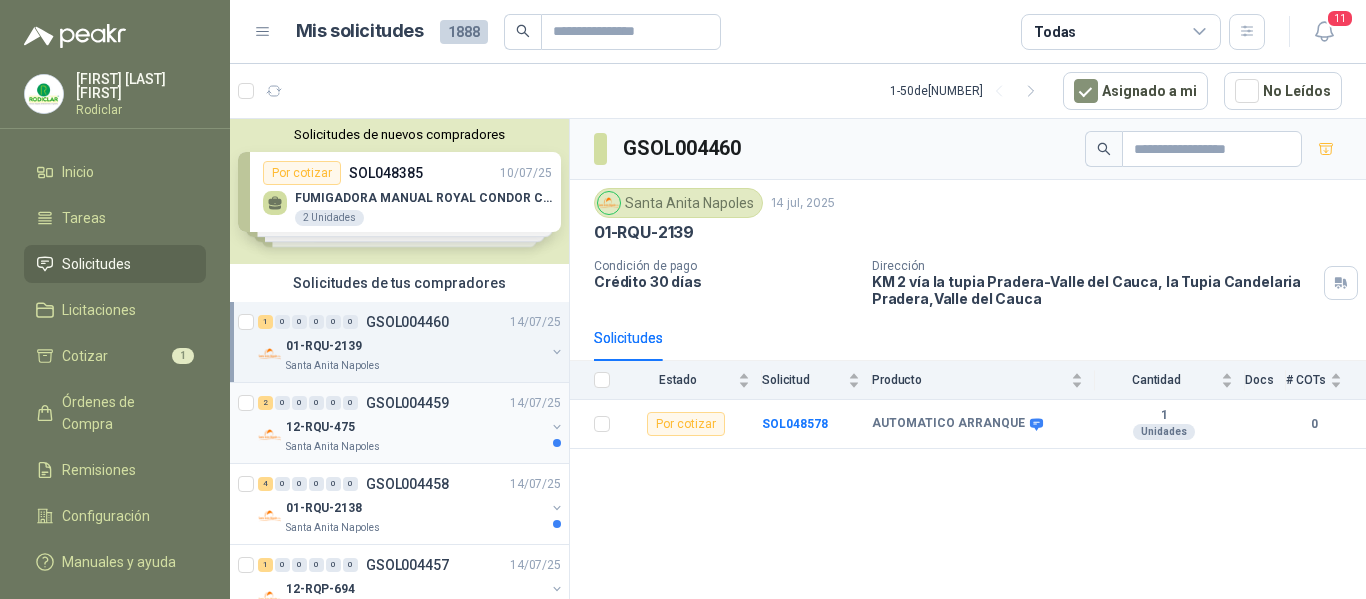 click on "12-RQU-475" at bounding box center [415, 427] 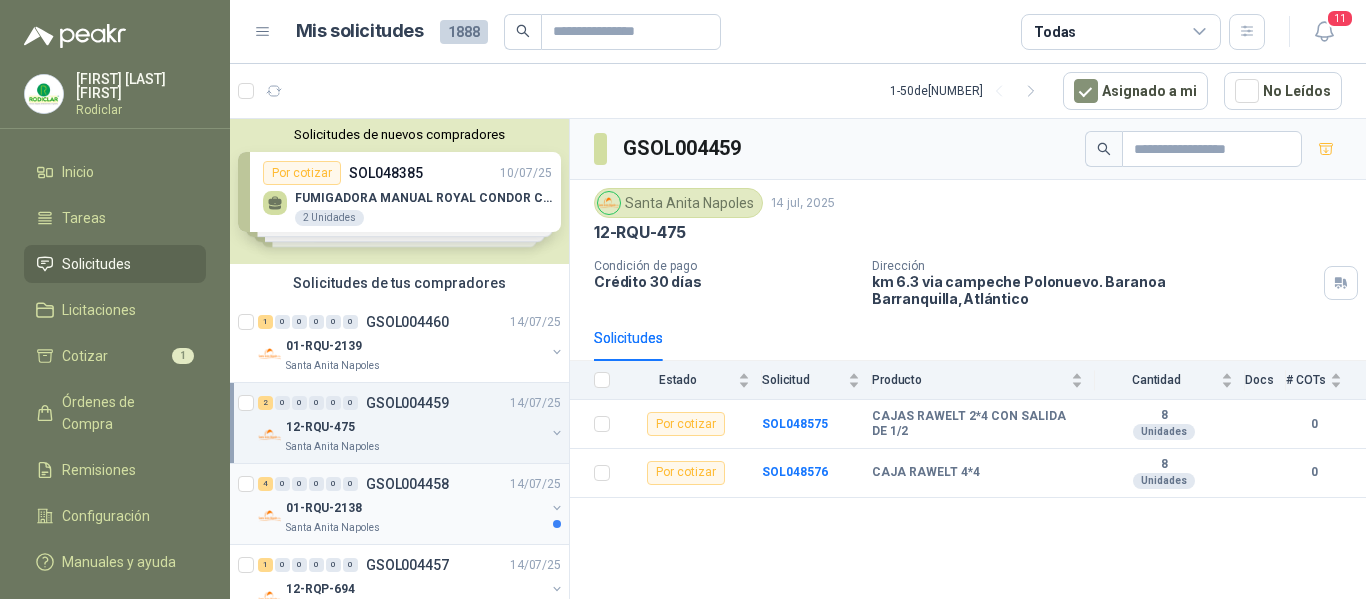 click on "[RQL] [LOCATION]" at bounding box center [415, 516] 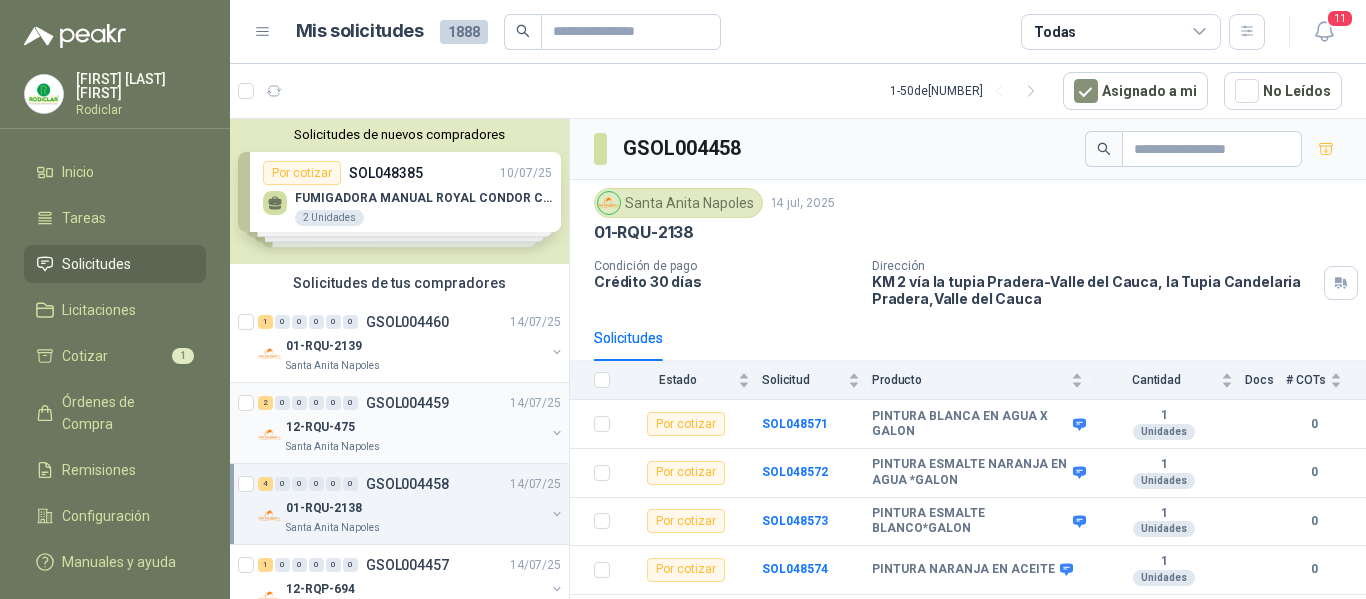 scroll, scrollTop: 100, scrollLeft: 0, axis: vertical 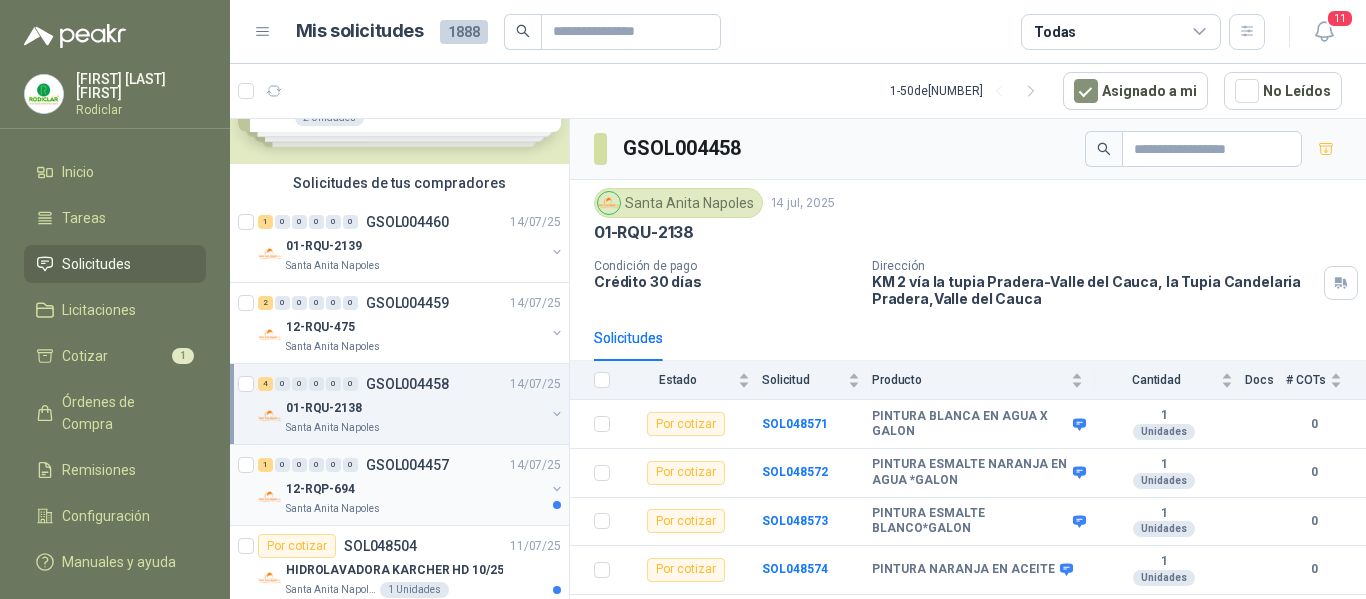click on "Santa Anita Napoles" at bounding box center [415, 509] 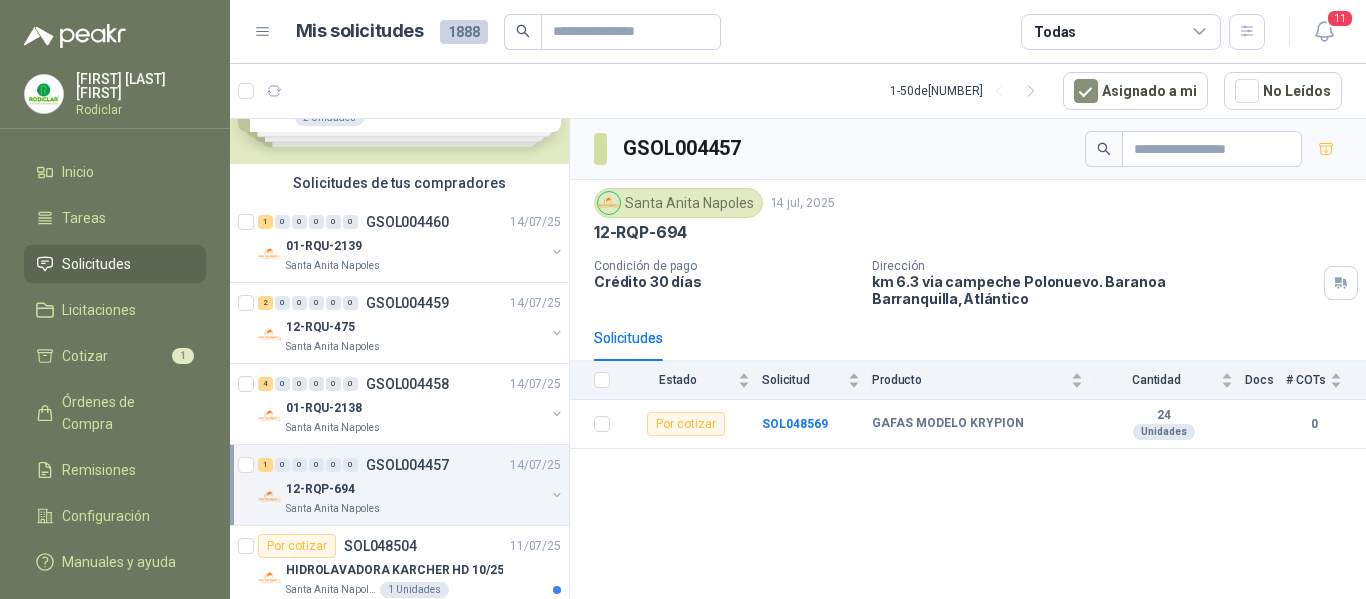 scroll, scrollTop: 200, scrollLeft: 0, axis: vertical 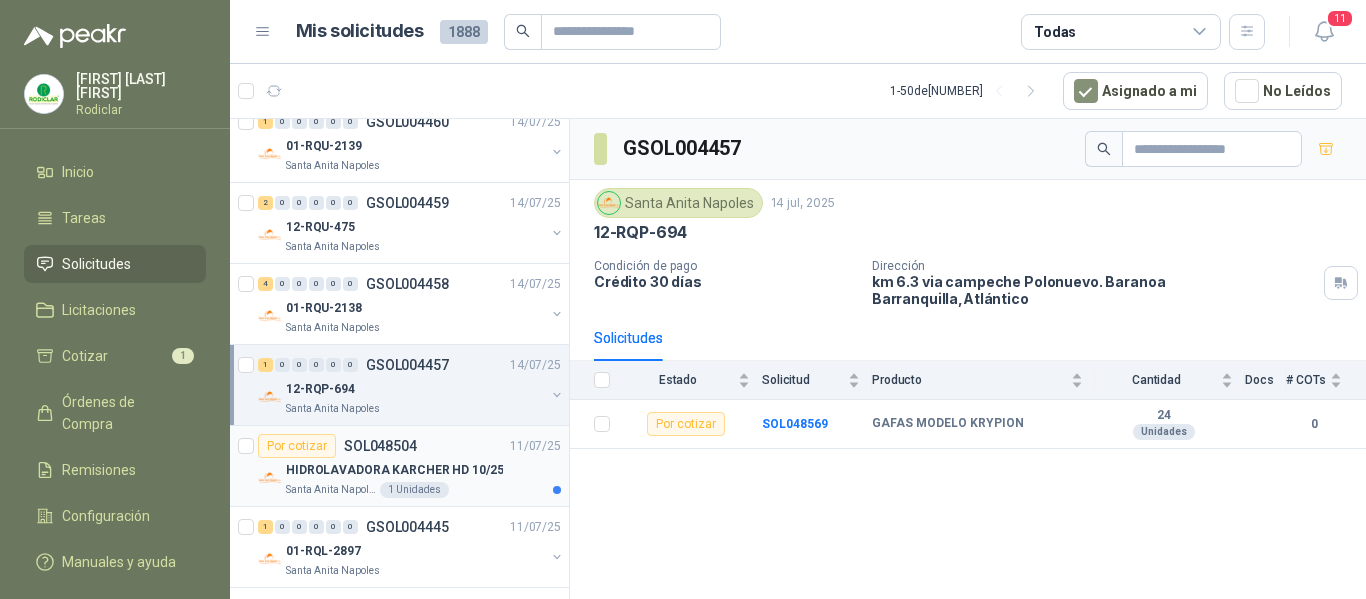 click on "[LOCATION] 1 Unidades" at bounding box center (423, 490) 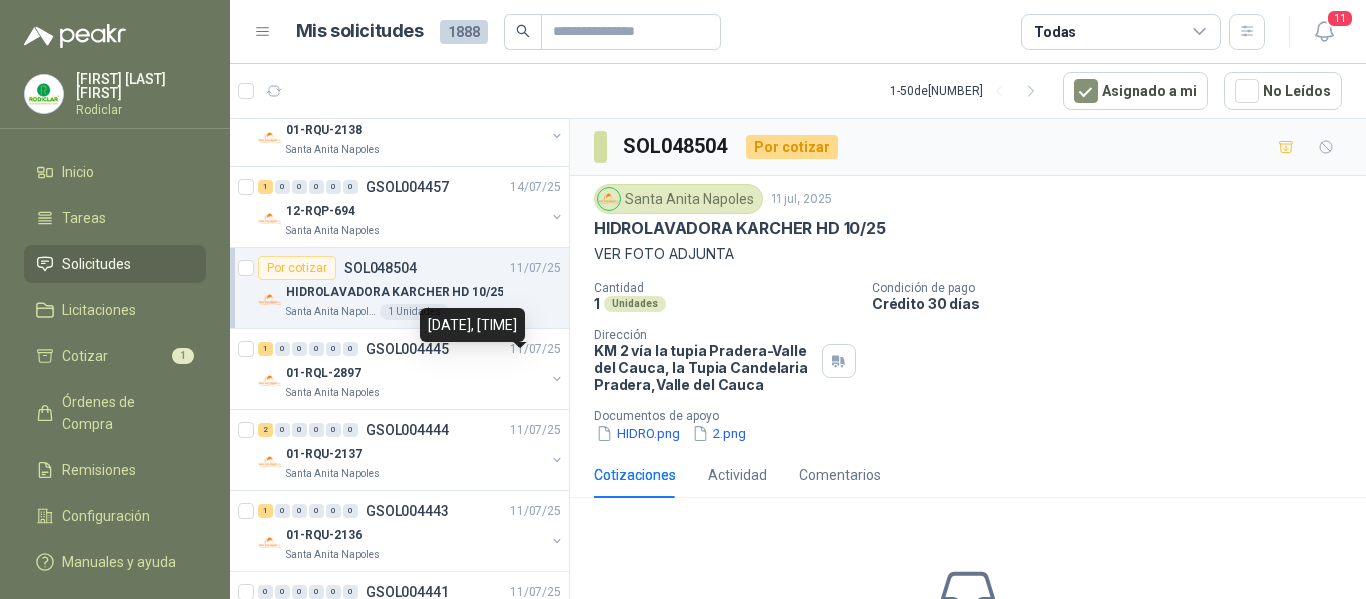scroll, scrollTop: 400, scrollLeft: 0, axis: vertical 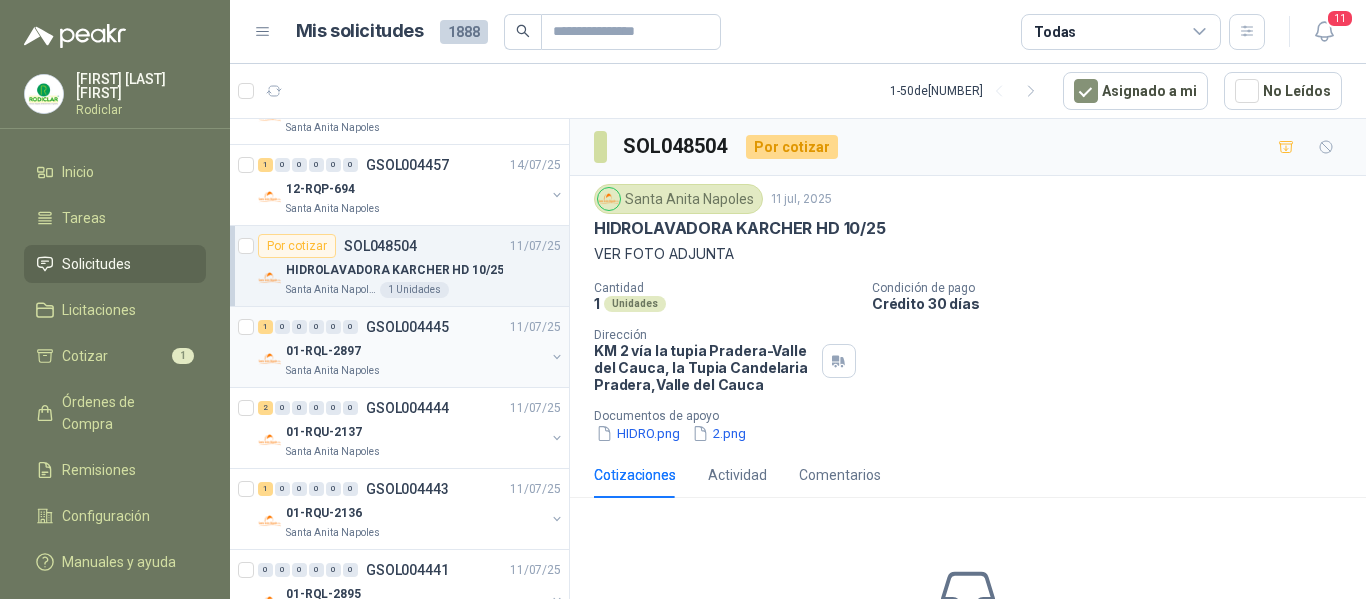 click on "GSOL004445 [DATE] 01-RQL-2897 [LOCATION]" at bounding box center [399, 347] 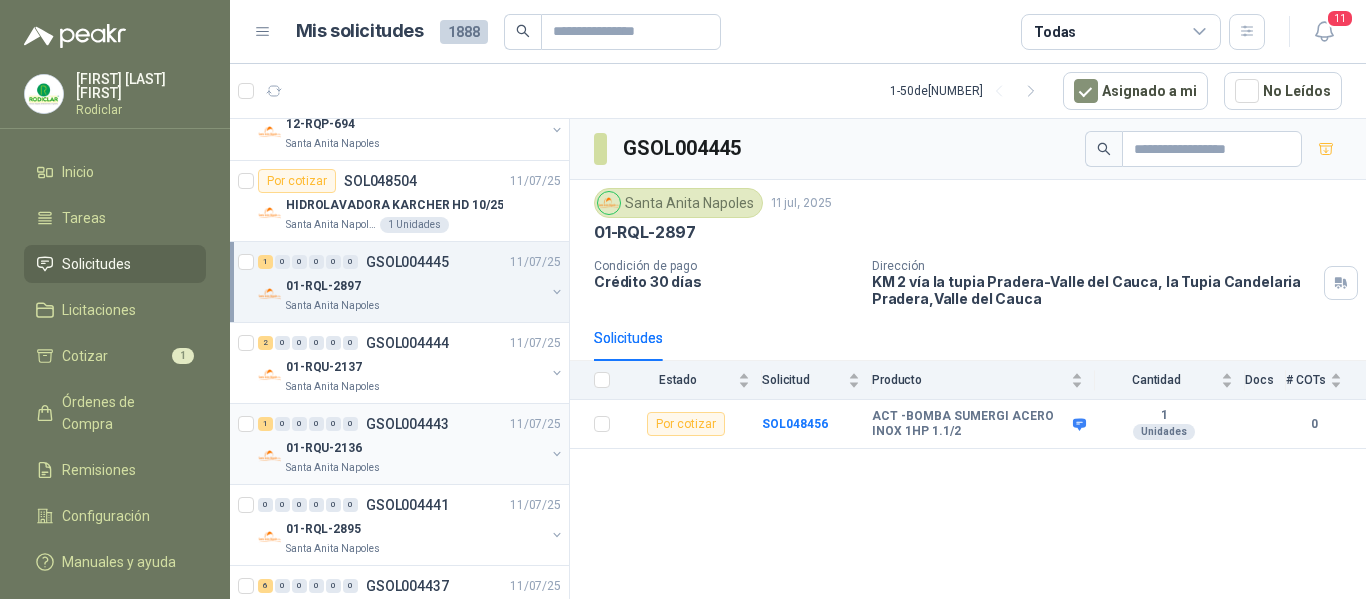 scroll, scrollTop: 500, scrollLeft: 0, axis: vertical 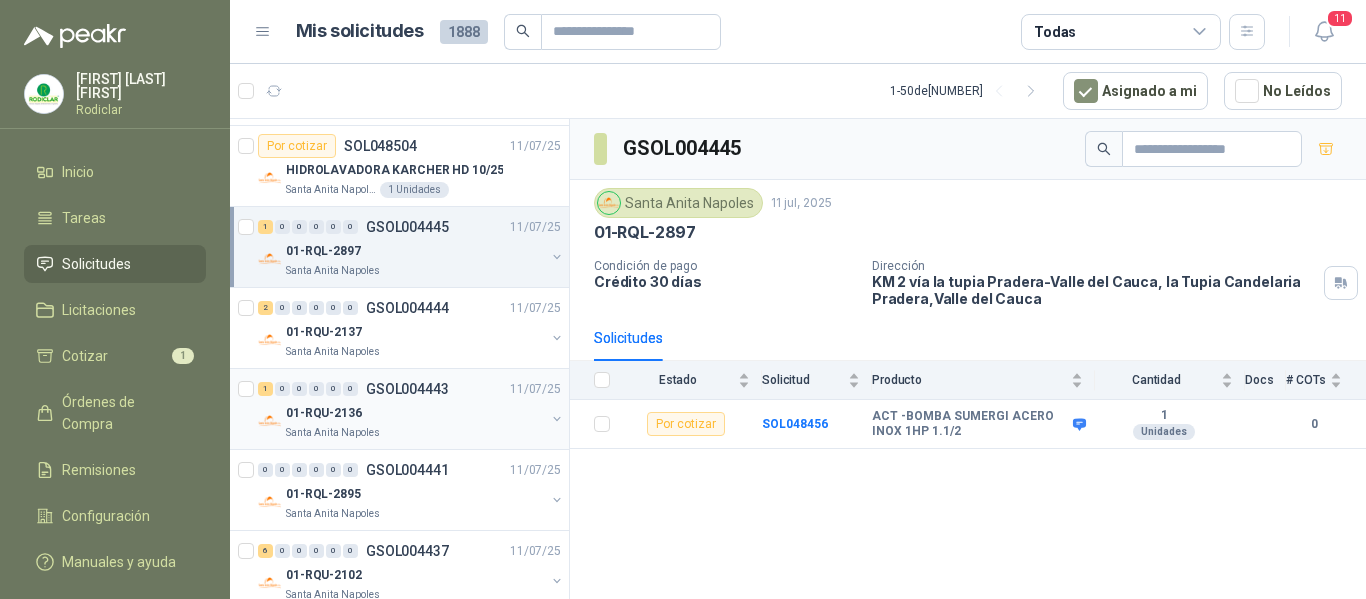 click on "Santa Anita Napoles" at bounding box center [415, 433] 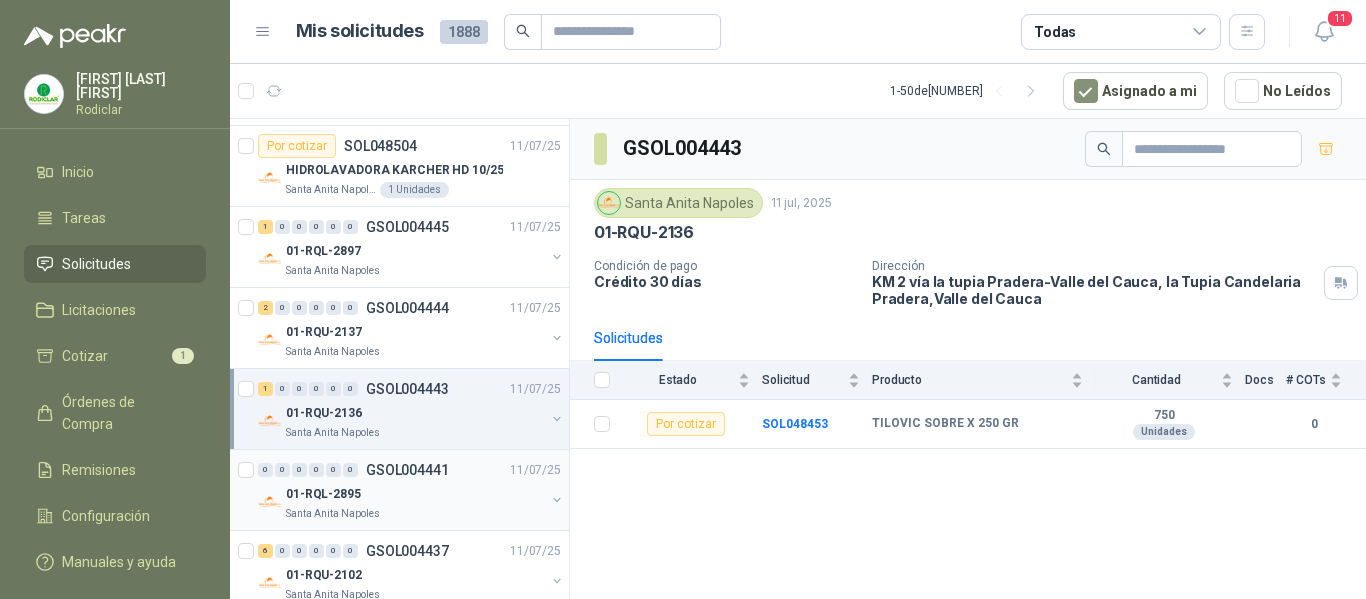 click on "GSOL004441 [DATE]" at bounding box center [411, 470] 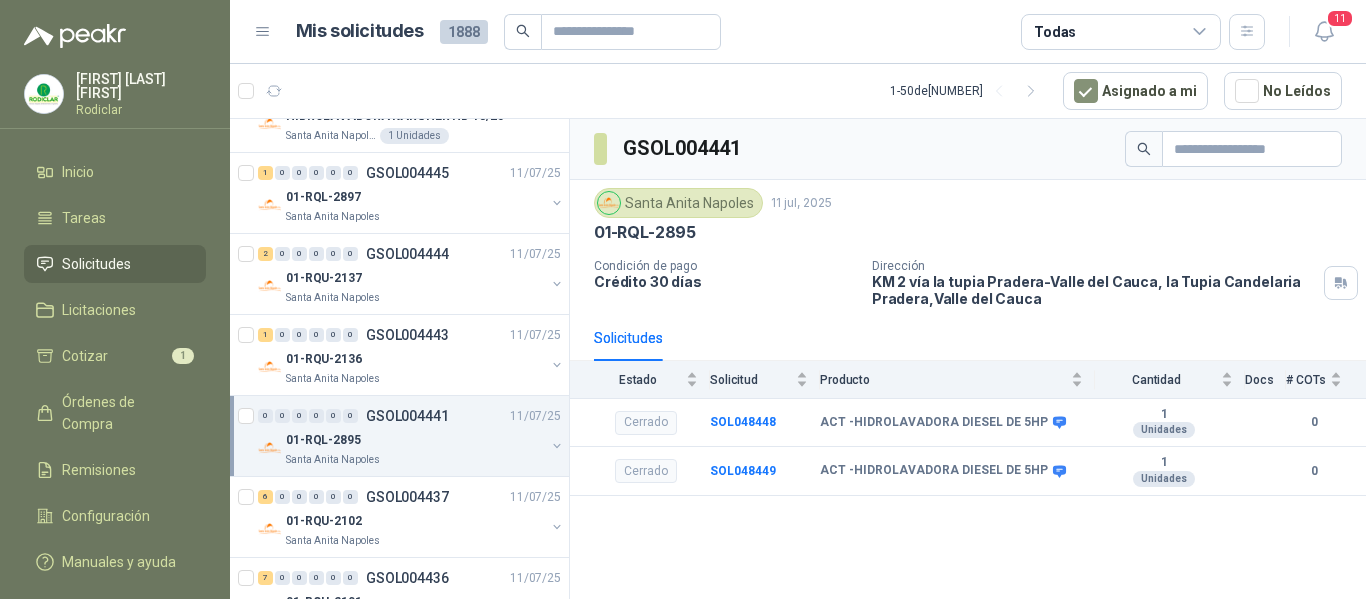 scroll, scrollTop: 600, scrollLeft: 0, axis: vertical 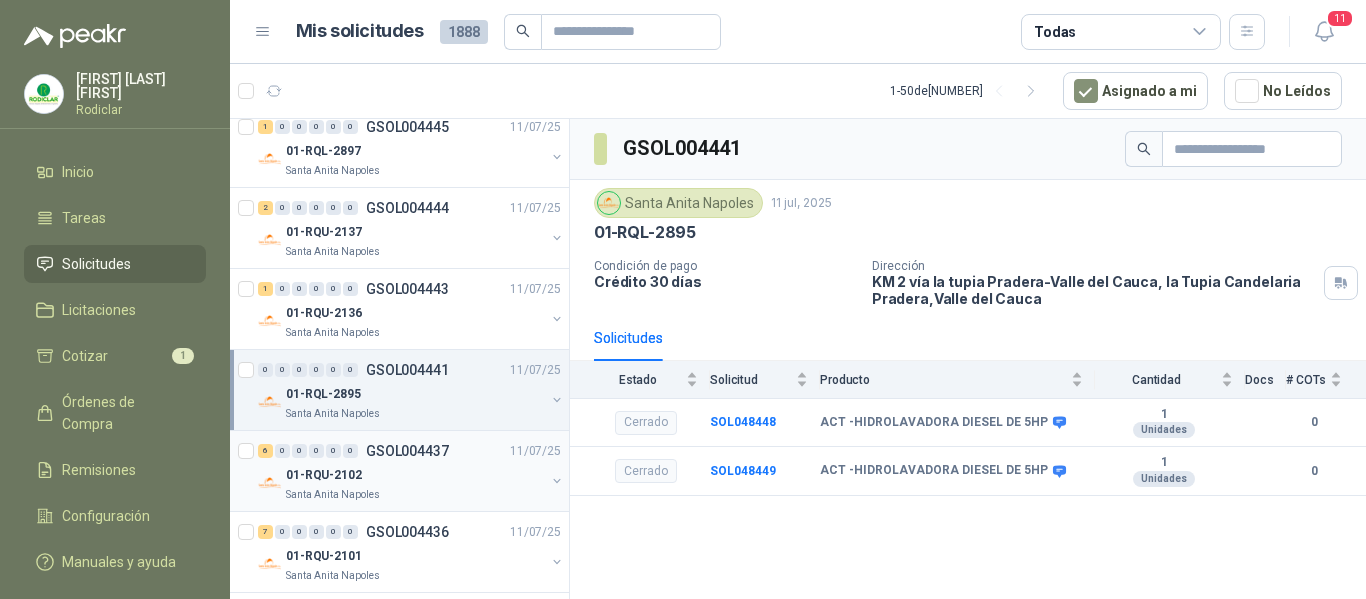 click on "01-RQU-2102" at bounding box center (415, 475) 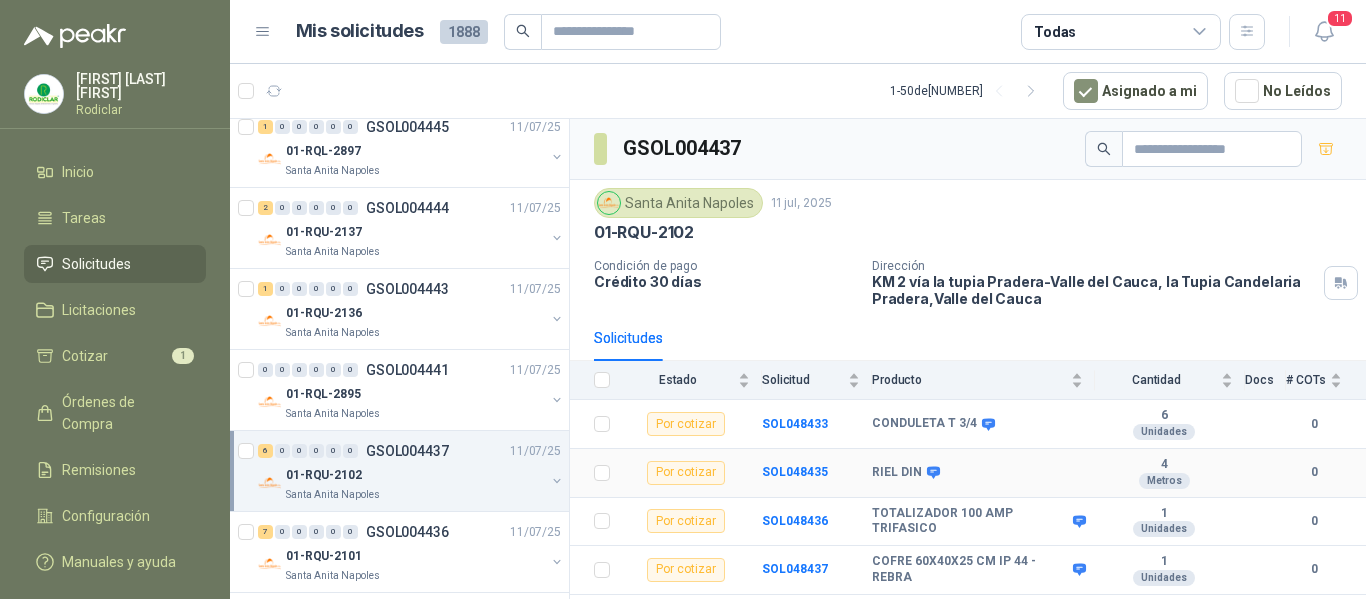 scroll, scrollTop: 86, scrollLeft: 0, axis: vertical 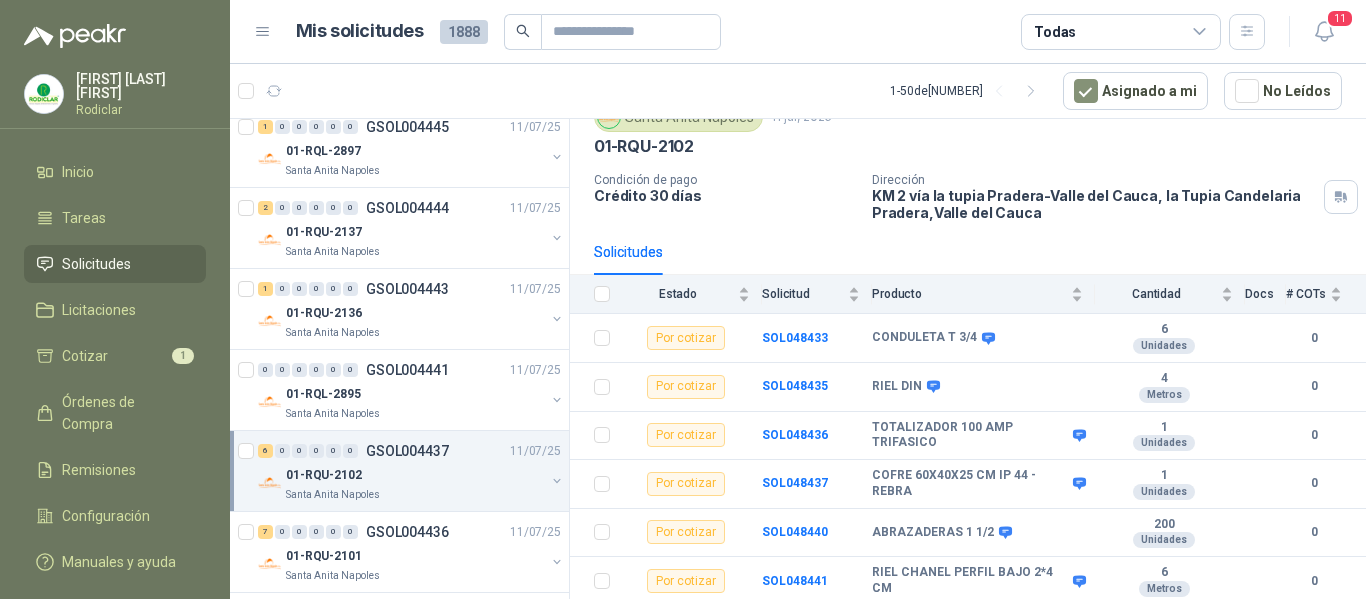 click on "Solicitudes" at bounding box center [96, 264] 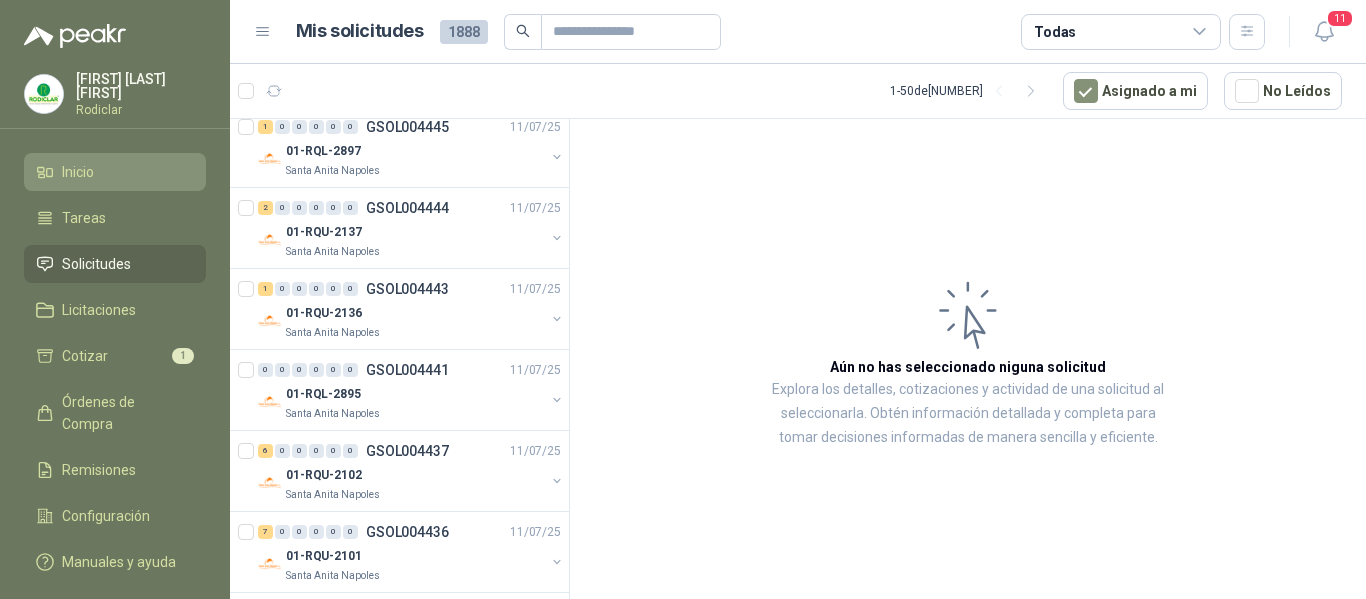 click on "Inicio" at bounding box center [115, 172] 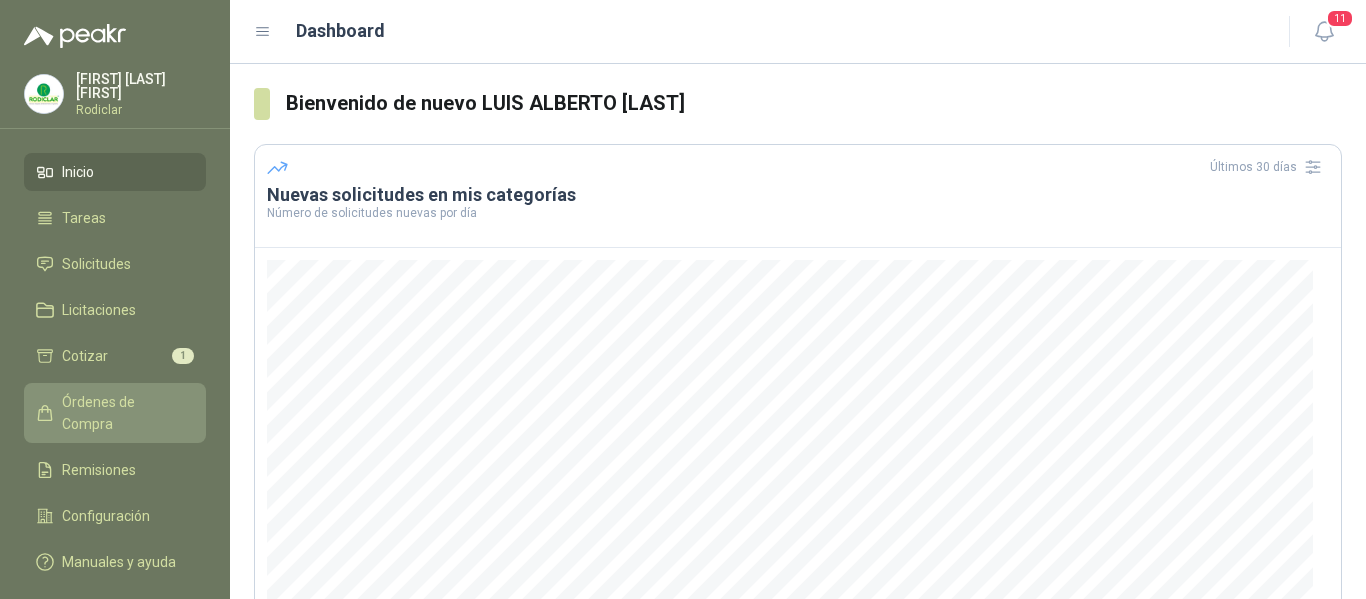 click on "Órdenes de Compra" at bounding box center [124, 413] 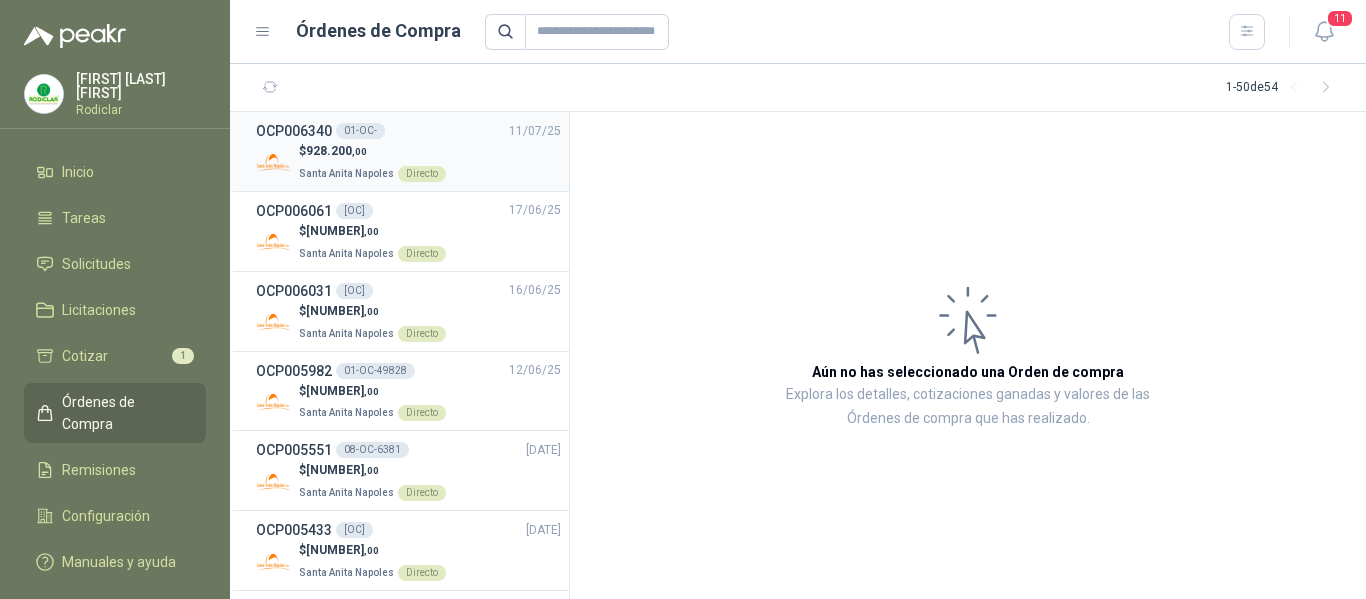 click on "01-OC-" at bounding box center (360, 131) 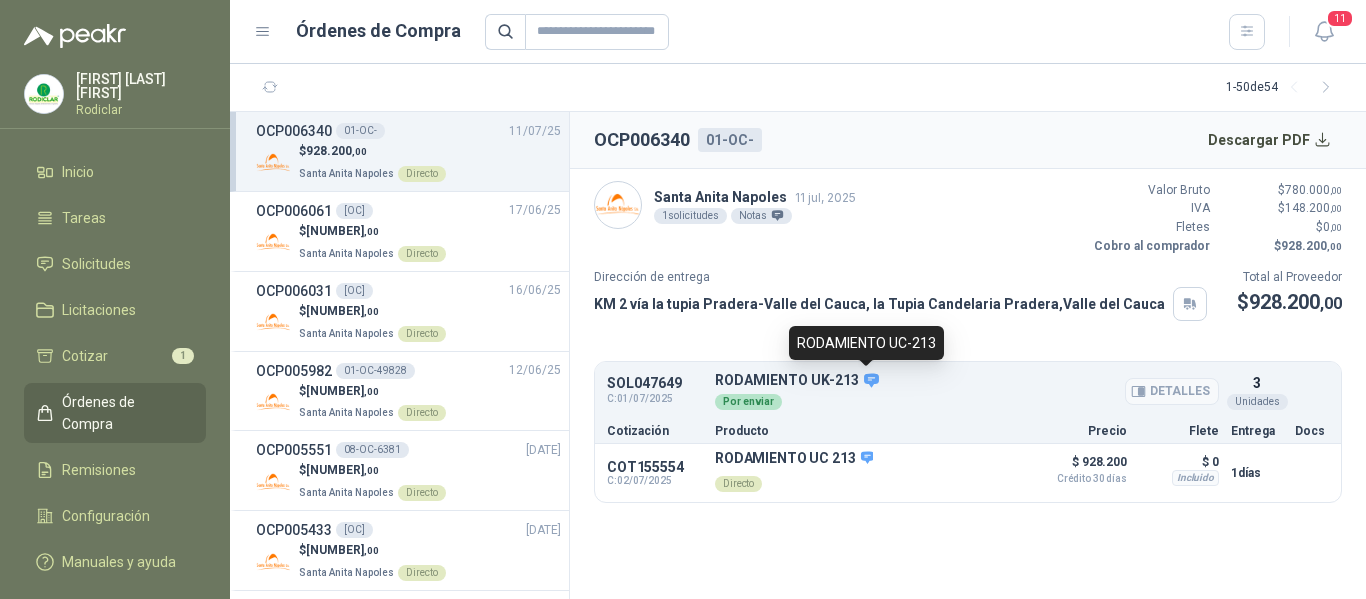 click 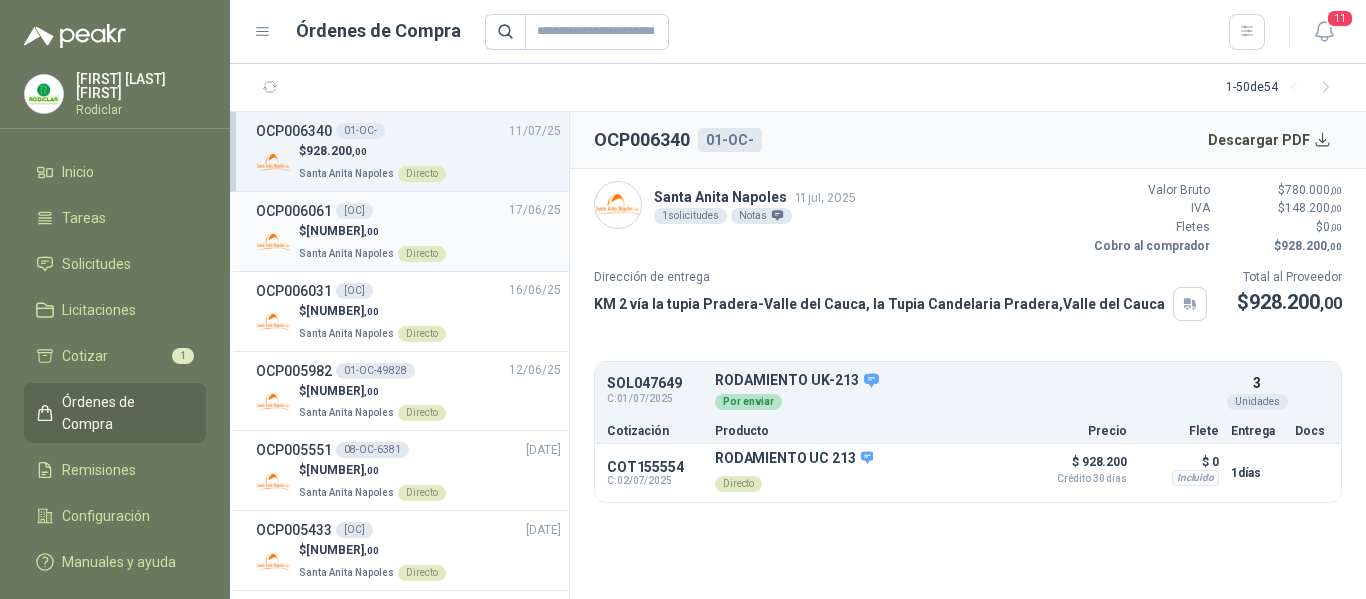 click on "$ [NUMBER] ,00 [LOCATION] Directo" at bounding box center [408, 242] 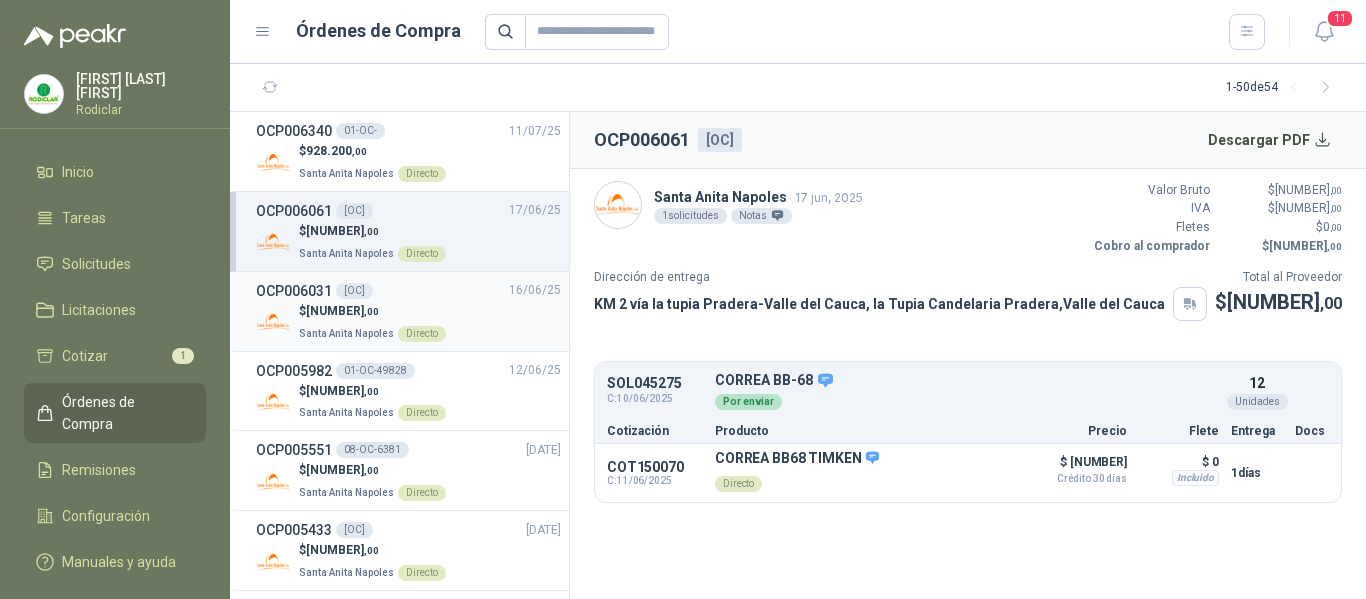 click on "$ [NUMBER] ,00 [LOCATION] Directo" at bounding box center (408, 322) 